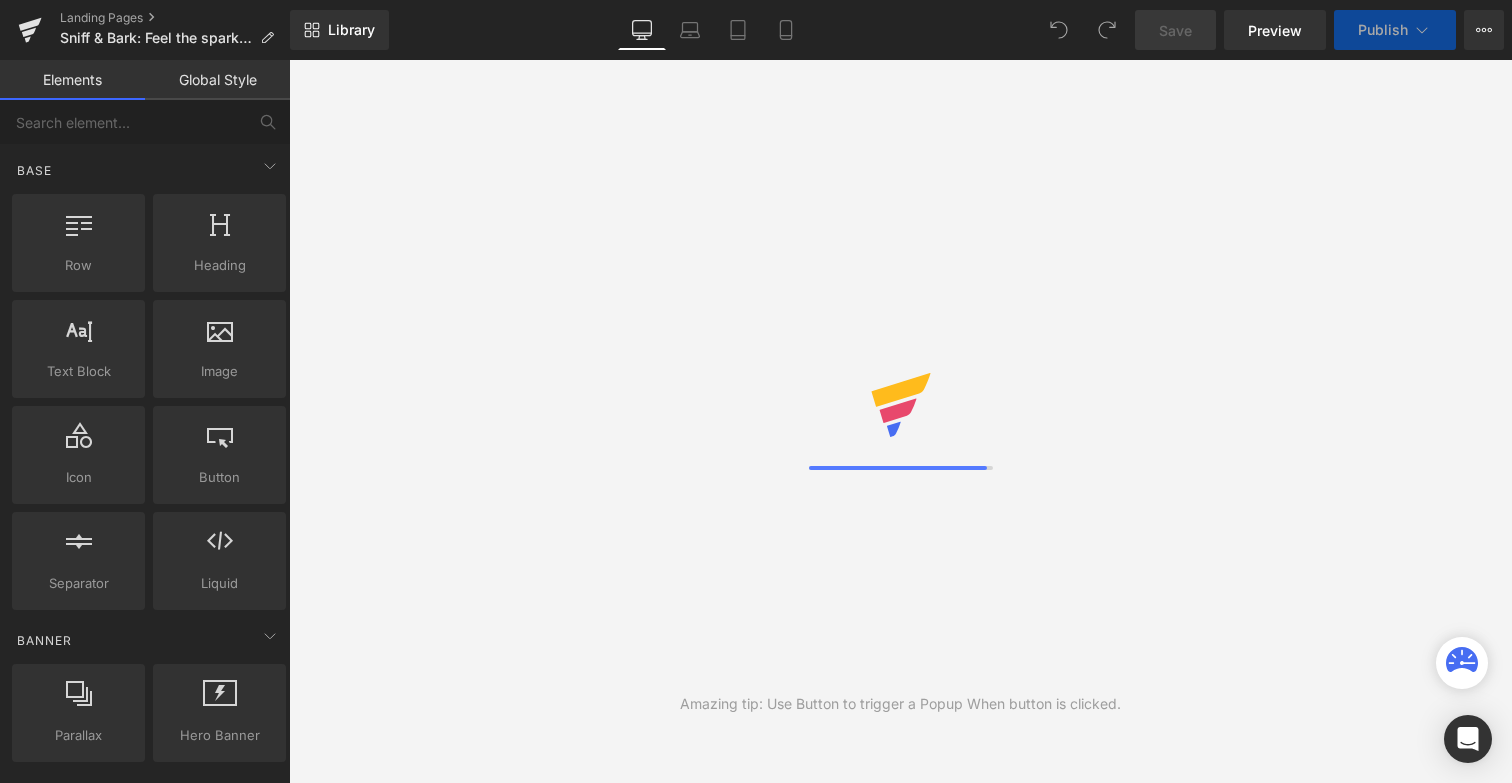 scroll, scrollTop: 0, scrollLeft: 0, axis: both 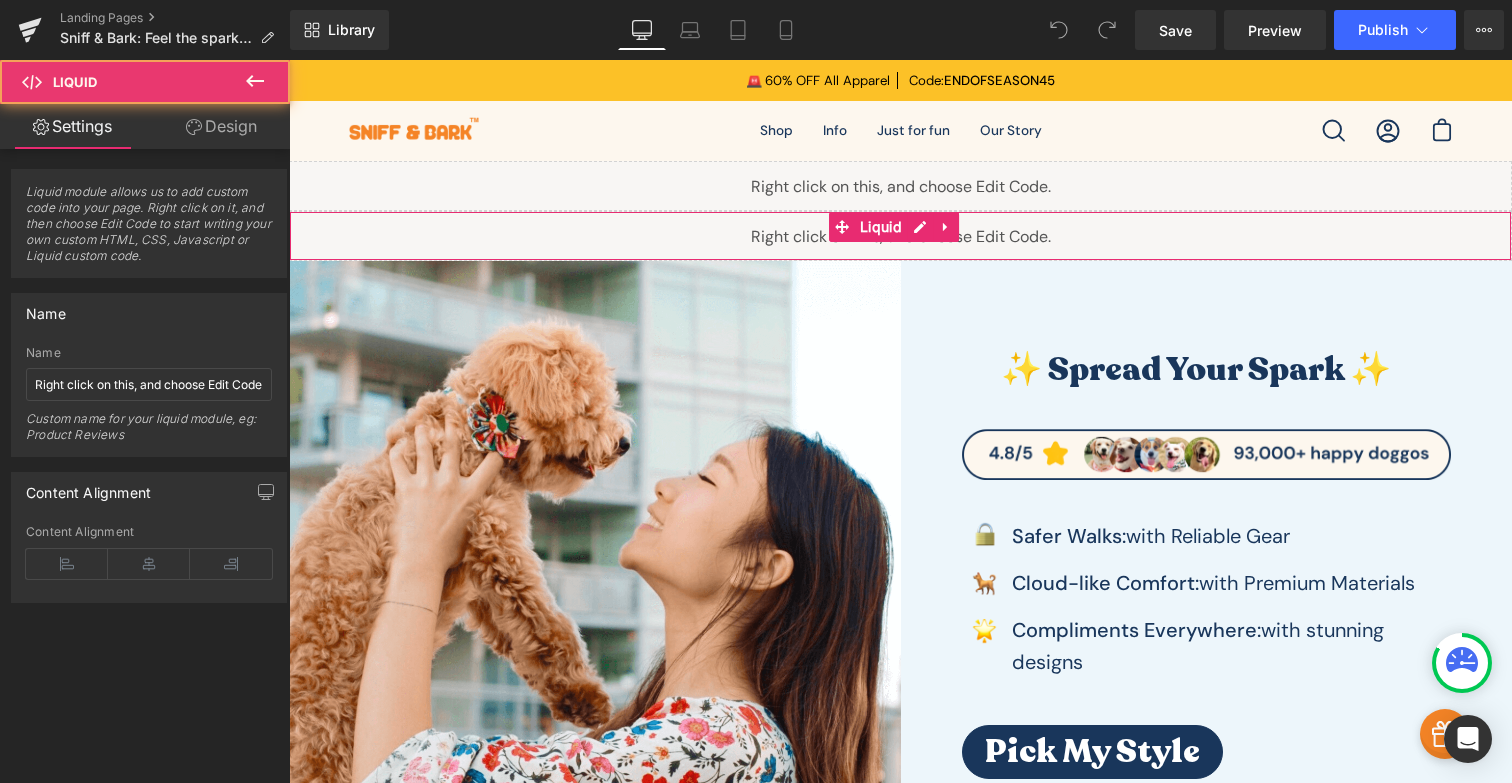 click on "Liquid" at bounding box center (900, 236) 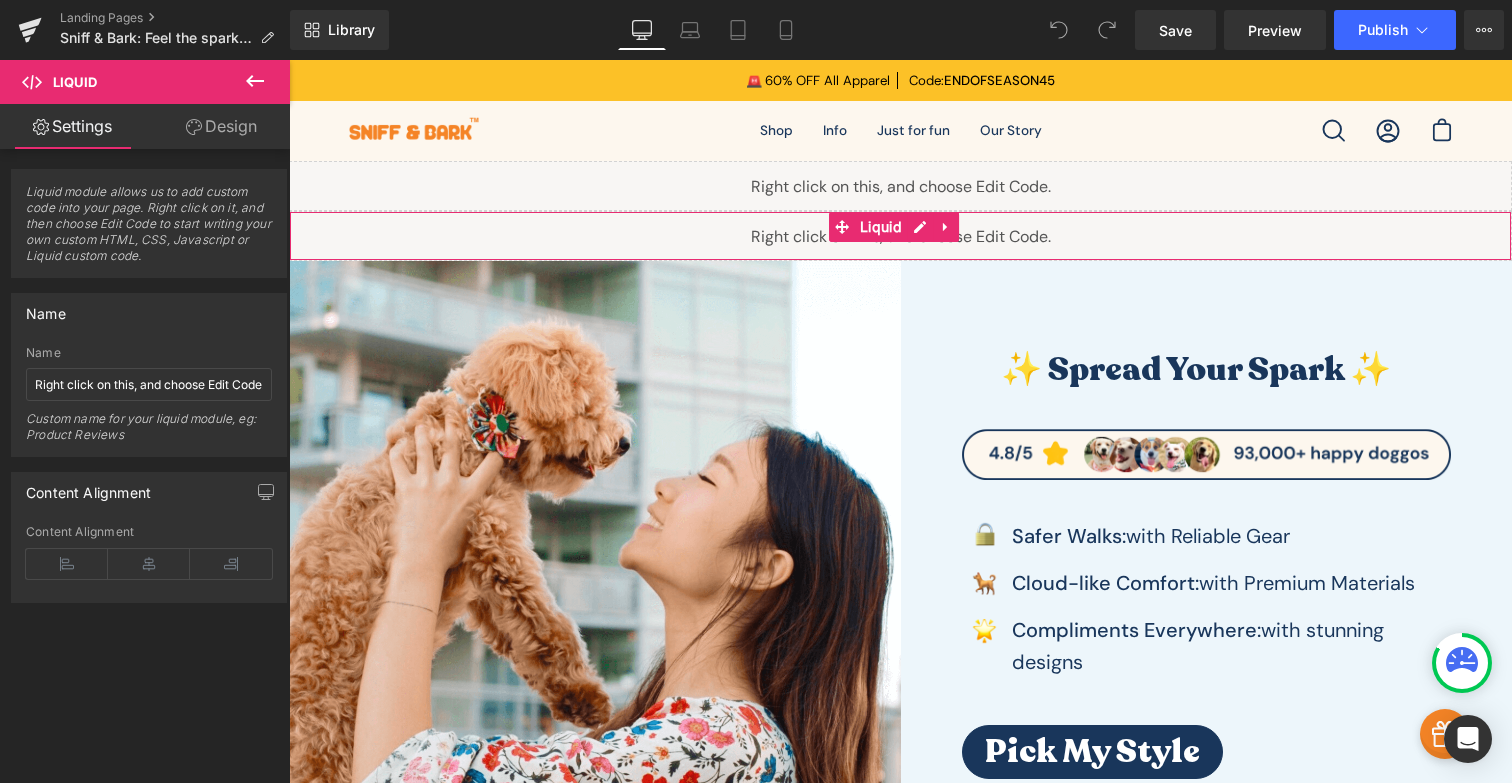 click on "Liquid" at bounding box center (900, 236) 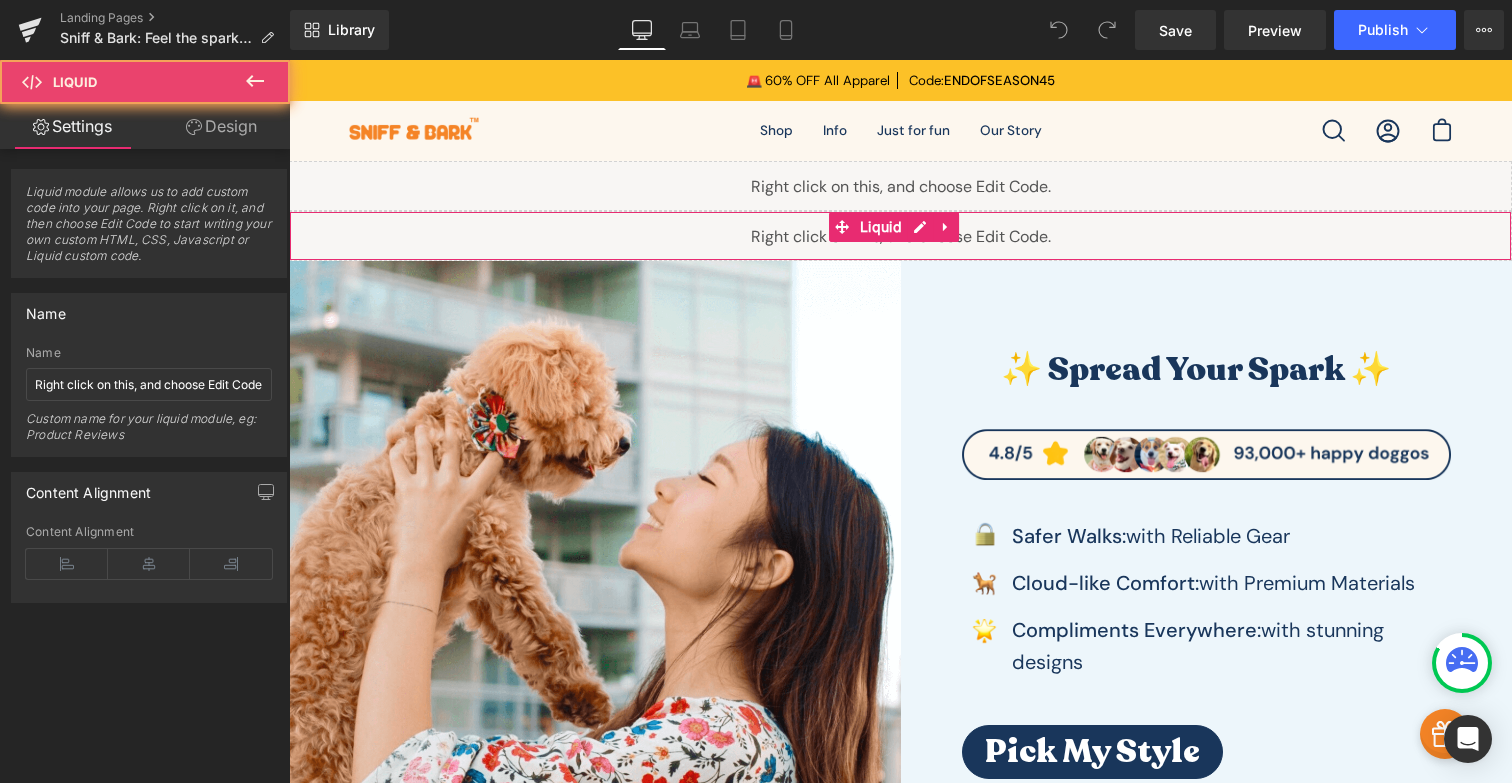 click on "Liquid" at bounding box center [900, 236] 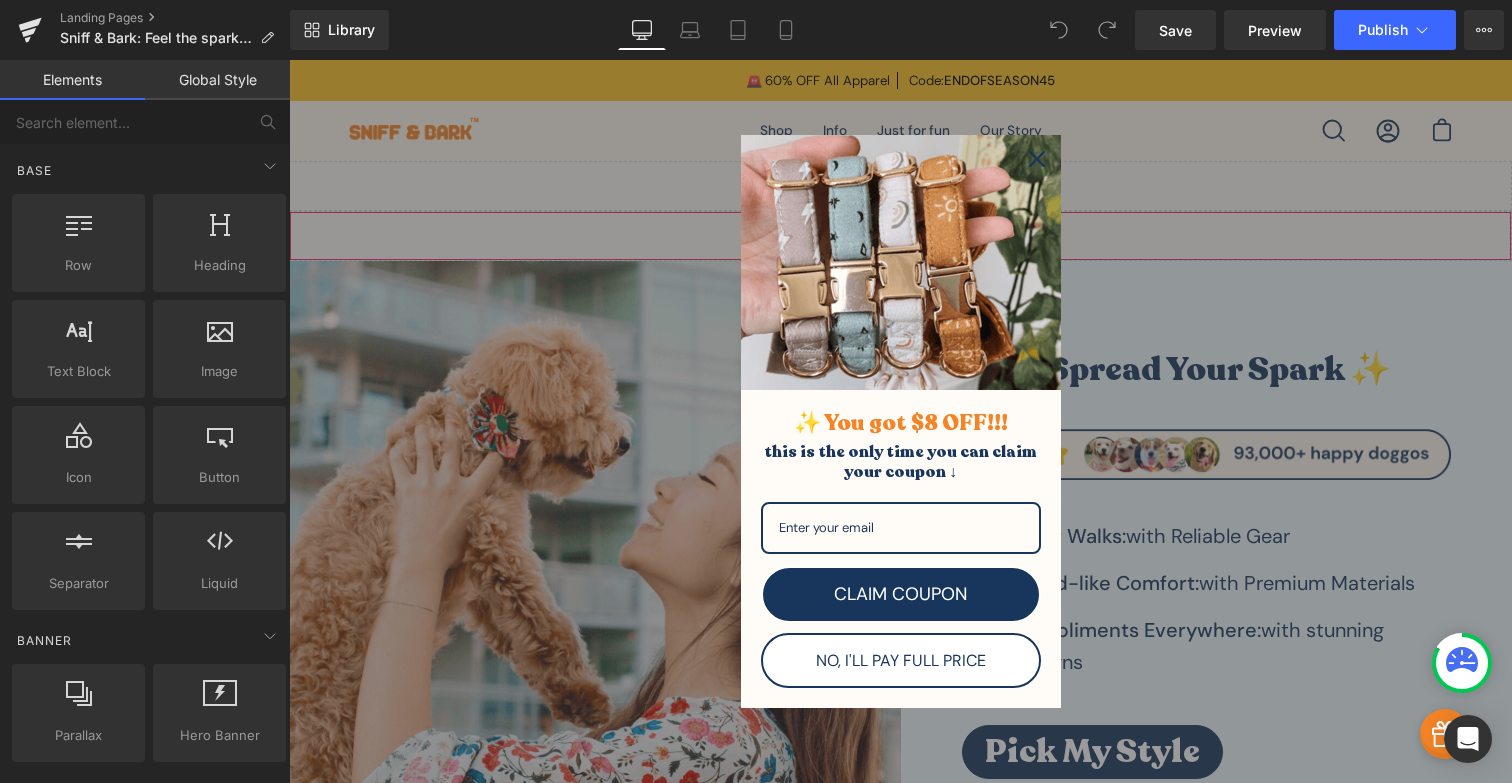 click 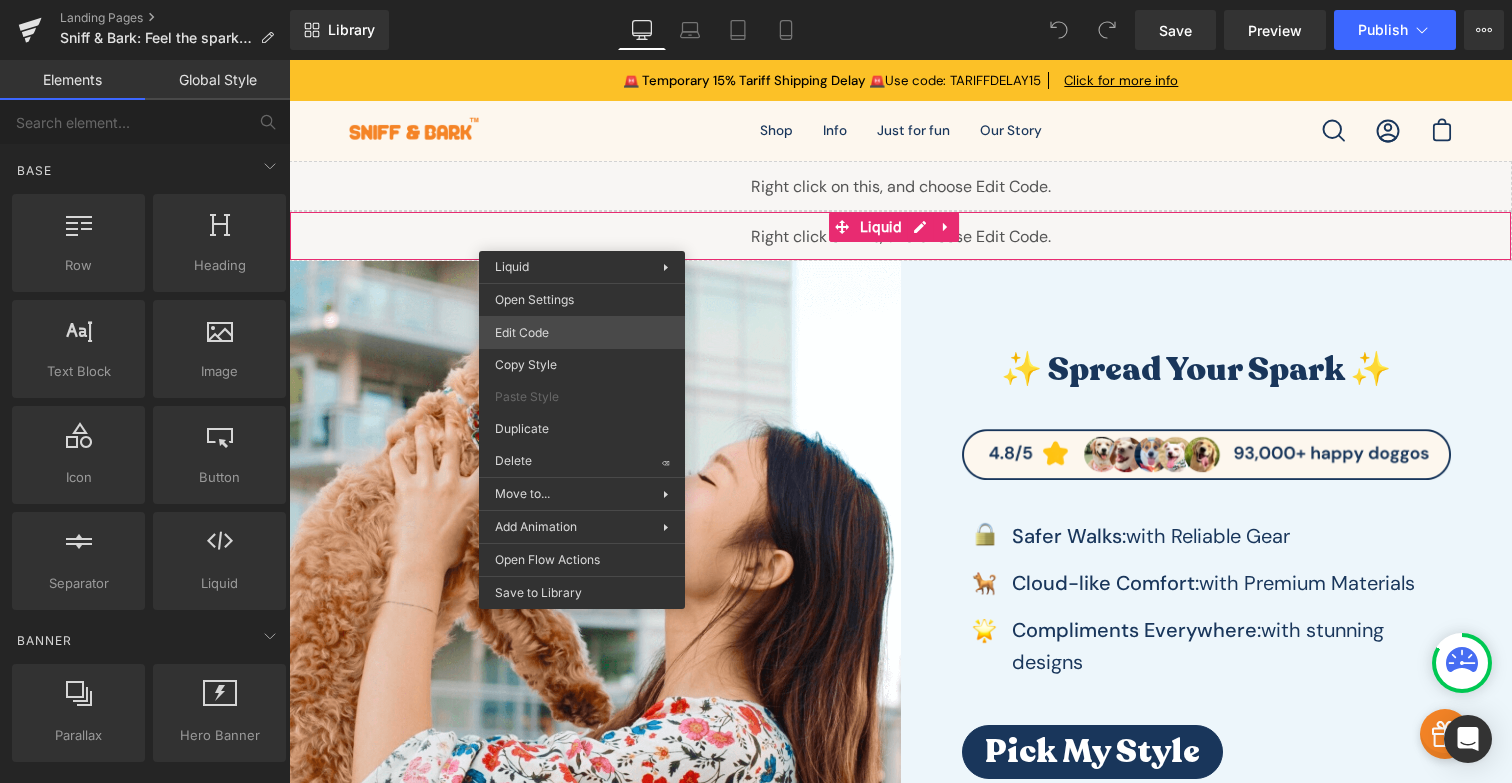 click on "You are previewing how the   will restyle your page. You can not edit Elements in Preset Preview Mode.  Landing Pages Sniff & Bark: Feel the spark - dog gear for safe and happy walks Library Desktop Desktop Laptop Tablet Mobile Save Preview Publish Scheduled View Live Page View with current Template Save Template to Library Schedule Publish  Optimize  Publish Settings Shortcuts  Your page can’t be published   You've reached the maximum number of published pages on your plan  (0/0).  You need to upgrade your plan or unpublish all your pages to get 1 publish slot.   Unpublish pages   Upgrade plan  Elements Global Style Base Row  rows, columns, layouts, div Heading  headings, titles, h1,h2,h3,h4,h5,h6 Text Block  texts, paragraphs, contents, blocks Image  images, photos, alts, uploads Icon  icons, symbols Button  button, call to action, cta Separator  separators, dividers, horizontal lines Liquid  liquid, custom code, html, javascript, css, reviews, apps, applications, embeded, iframe Banner Parallax  Stack" at bounding box center [756, 0] 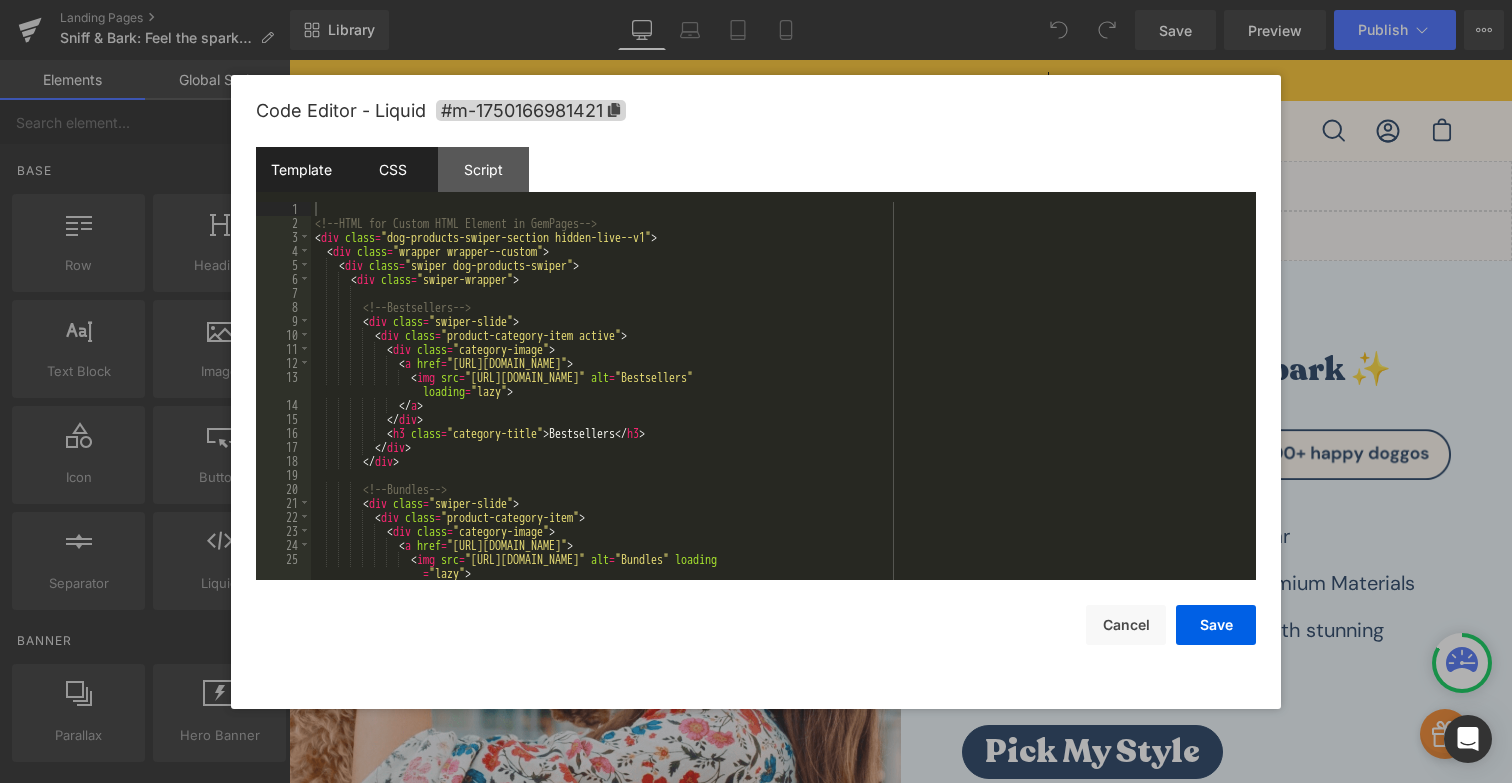 click on "CSS" at bounding box center [392, 169] 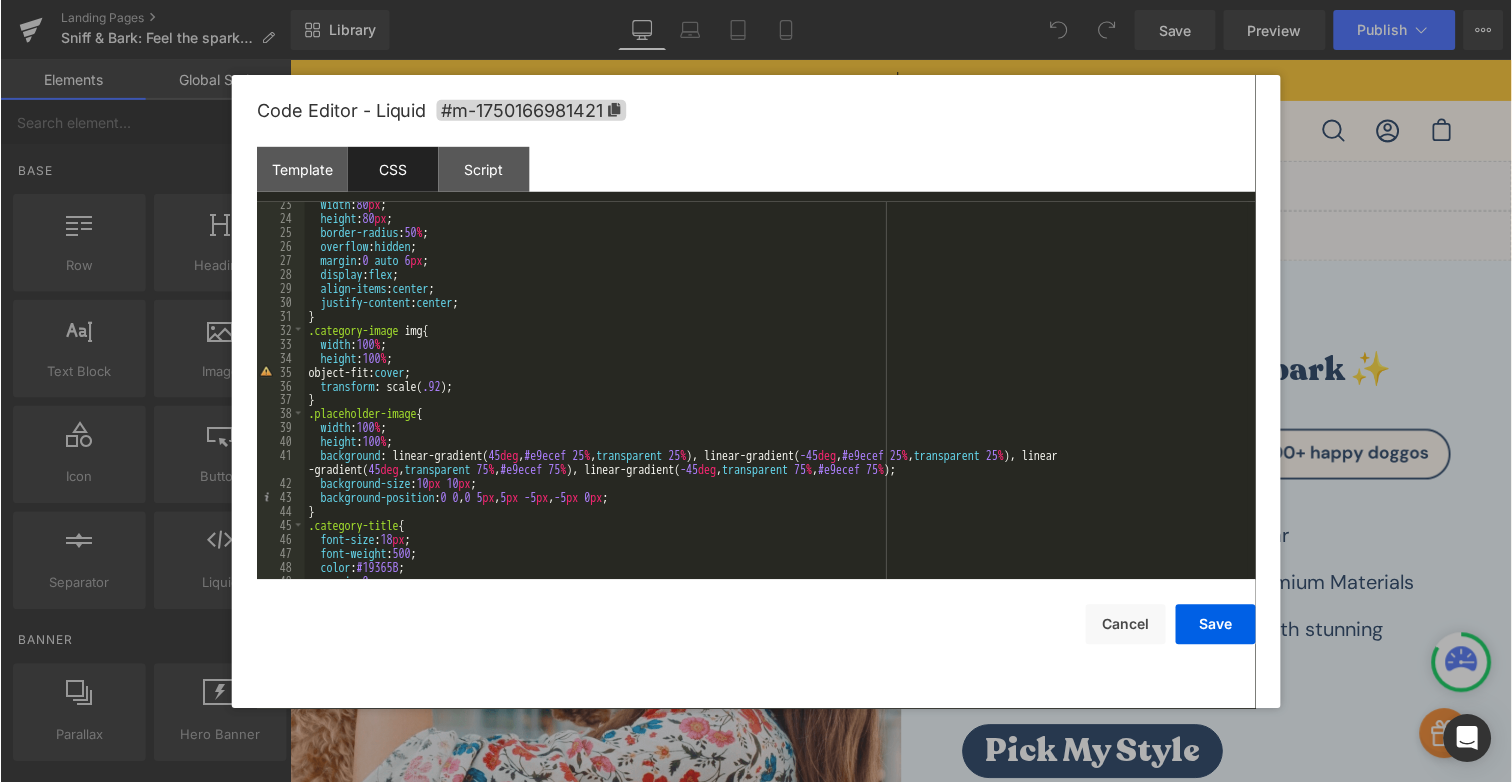 scroll, scrollTop: 0, scrollLeft: 0, axis: both 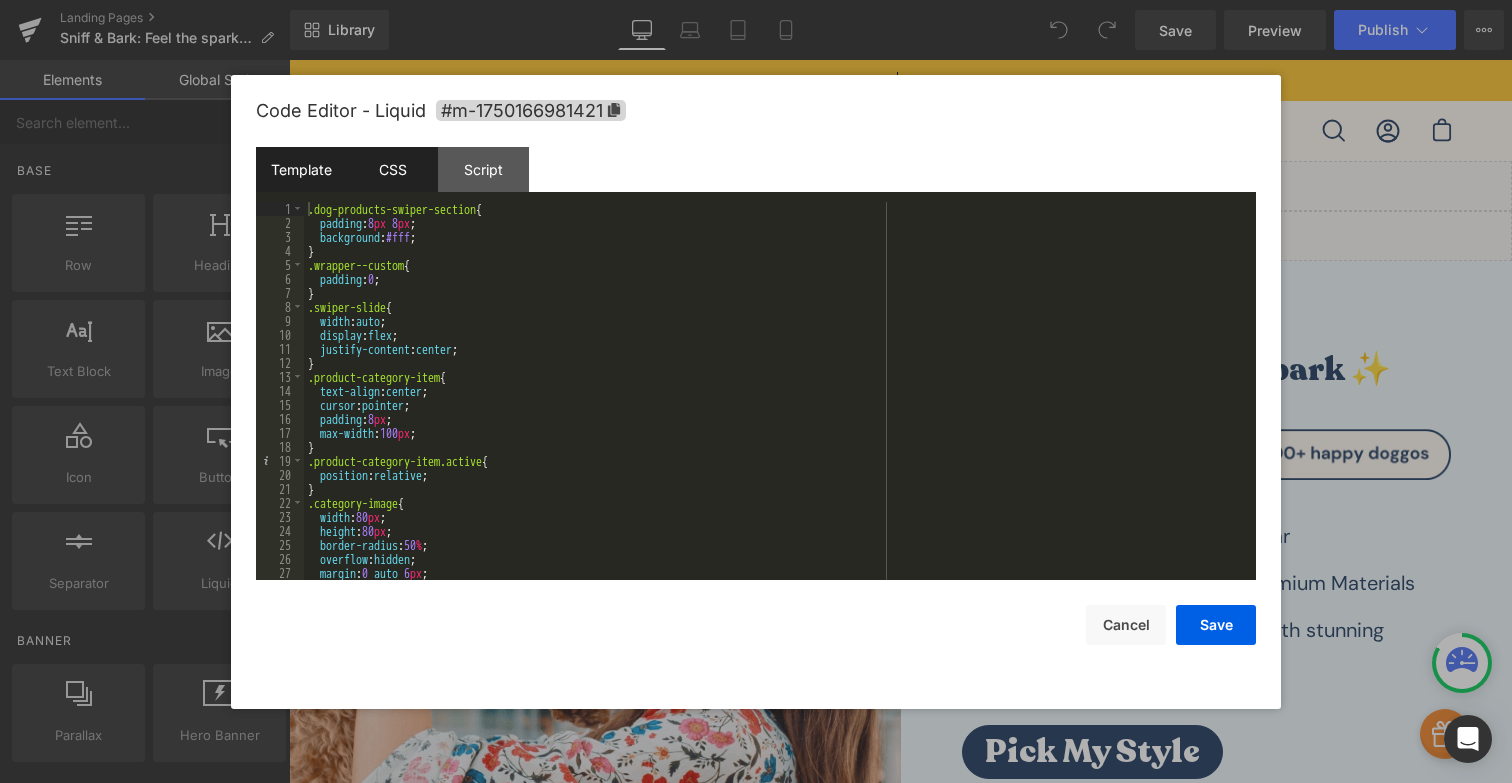 click on "Template" at bounding box center [301, 169] 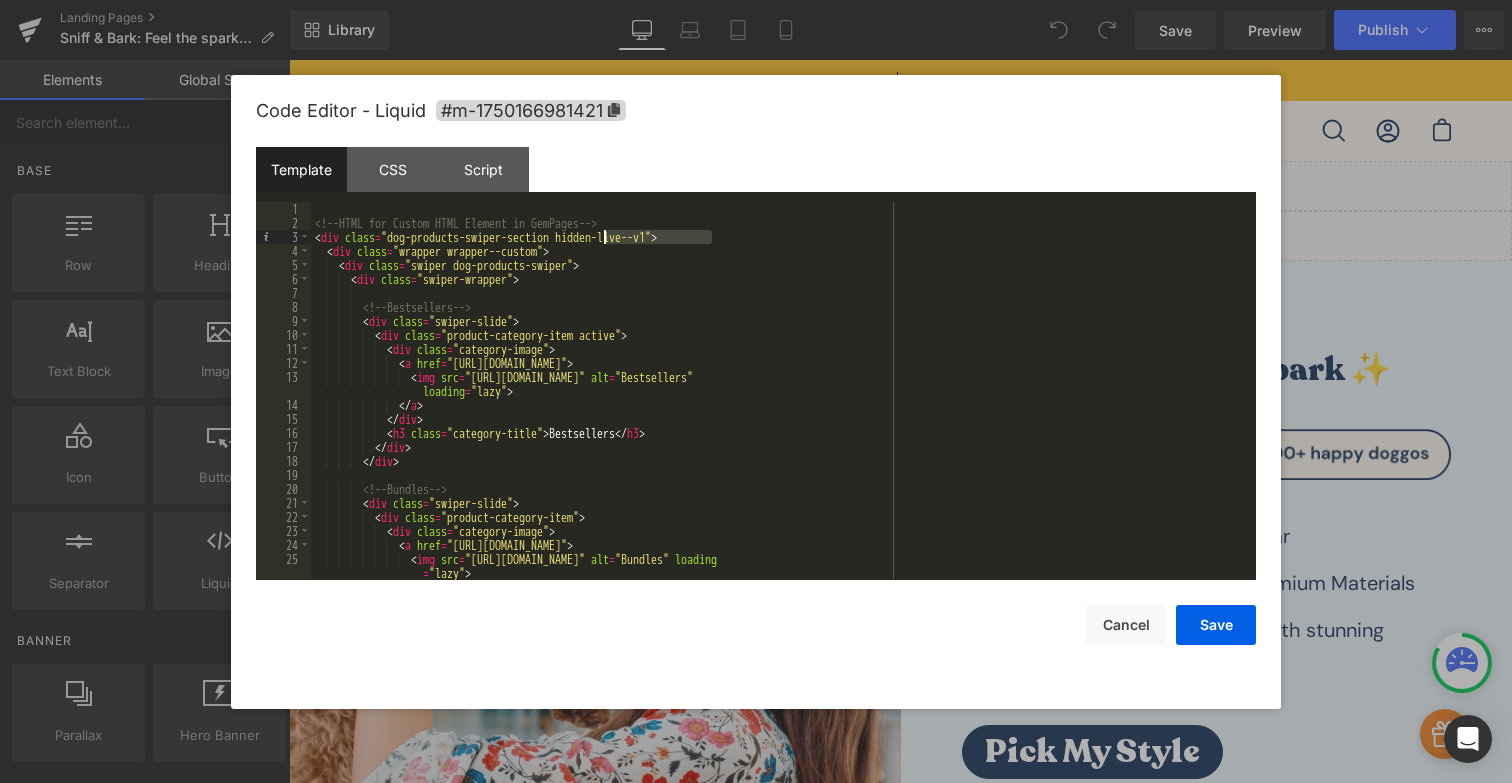 drag, startPoint x: 712, startPoint y: 236, endPoint x: 605, endPoint y: 240, distance: 107.07474 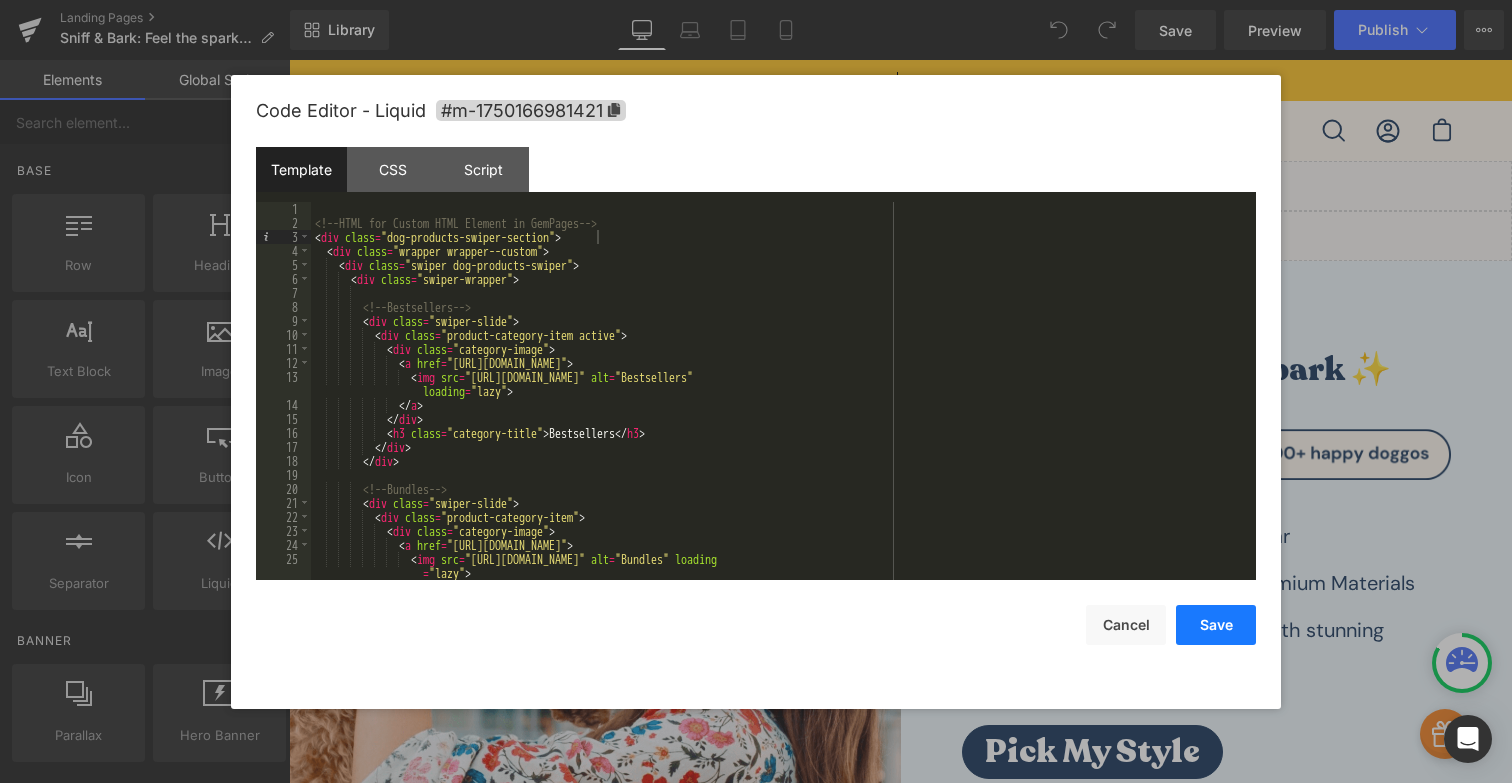 click on "Save" at bounding box center [1216, 625] 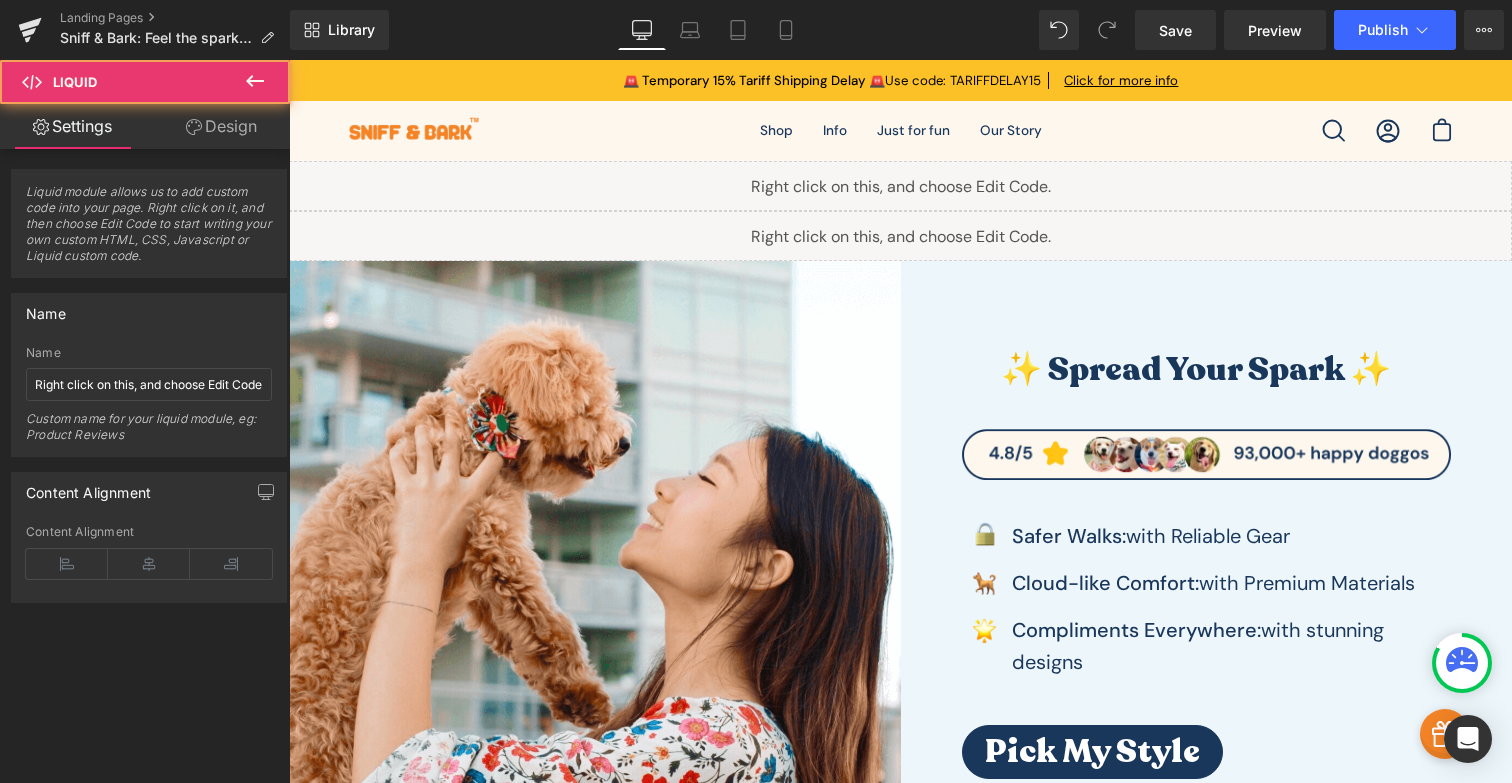 click on "Liquid" at bounding box center [900, 186] 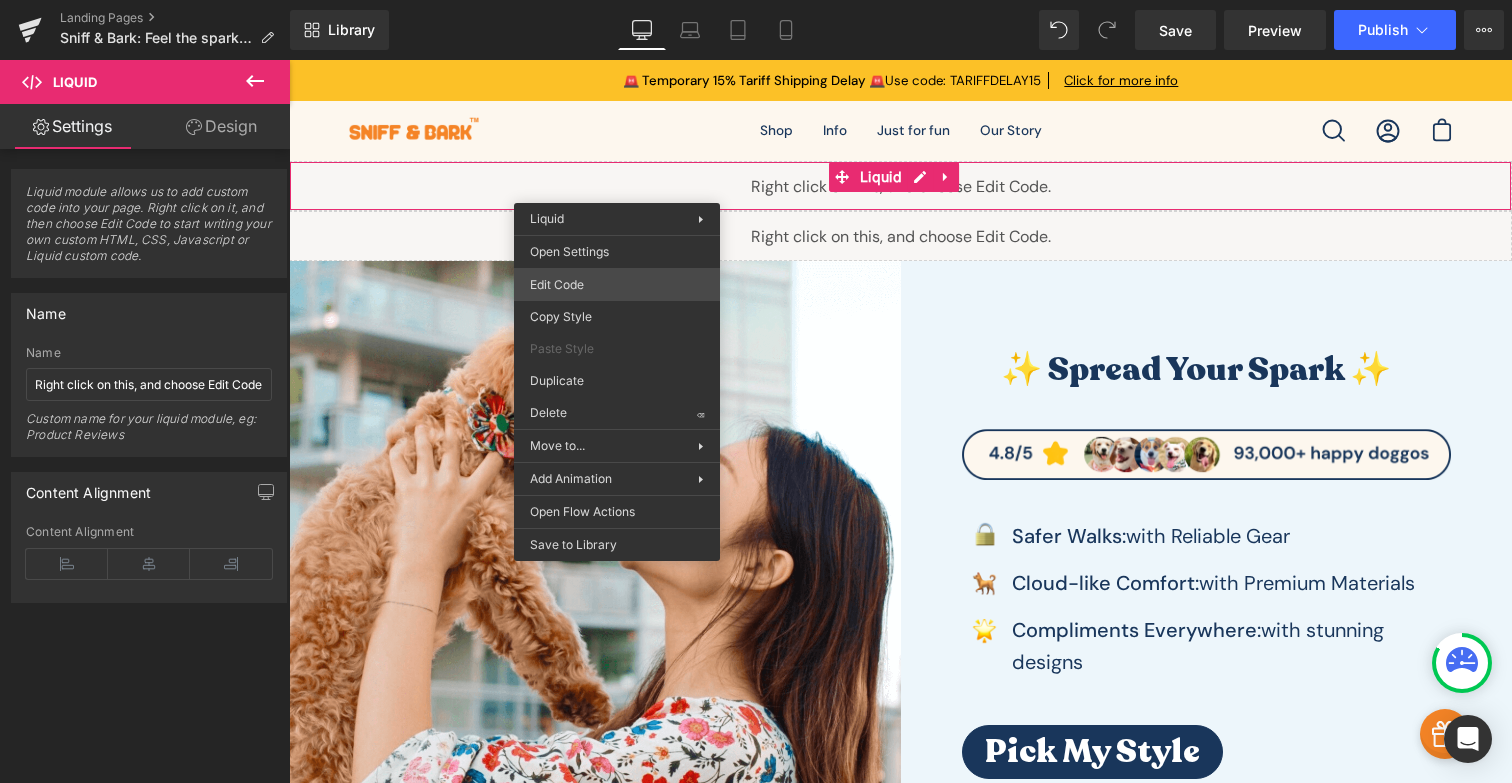 click on "You are previewing how the   will restyle your page. You can not edit Elements in Preset Preview Mode.  Landing Pages Sniff & Bark: Feel the spark - dog gear for safe and happy walks Library Desktop Desktop Laptop Tablet Mobile Save Preview Publish Scheduled View Live Page View with current Template Save Template to Library Schedule Publish  Optimize  Publish Settings Shortcuts  Your page can’t be published   You've reached the maximum number of published pages on your plan  (0/0).  You need to upgrade your plan or unpublish all your pages to get 1 publish slot.   Unpublish pages   Upgrade plan  Elements Global Style Base Row  rows, columns, layouts, div Heading  headings, titles, h1,h2,h3,h4,h5,h6 Text Block  texts, paragraphs, contents, blocks Image  images, photos, alts, uploads Icon  icons, symbols Button  button, call to action, cta Separator  separators, dividers, horizontal lines Liquid  liquid, custom code, html, javascript, css, reviews, apps, applications, embeded, iframe Banner Parallax  Stack" at bounding box center (756, 0) 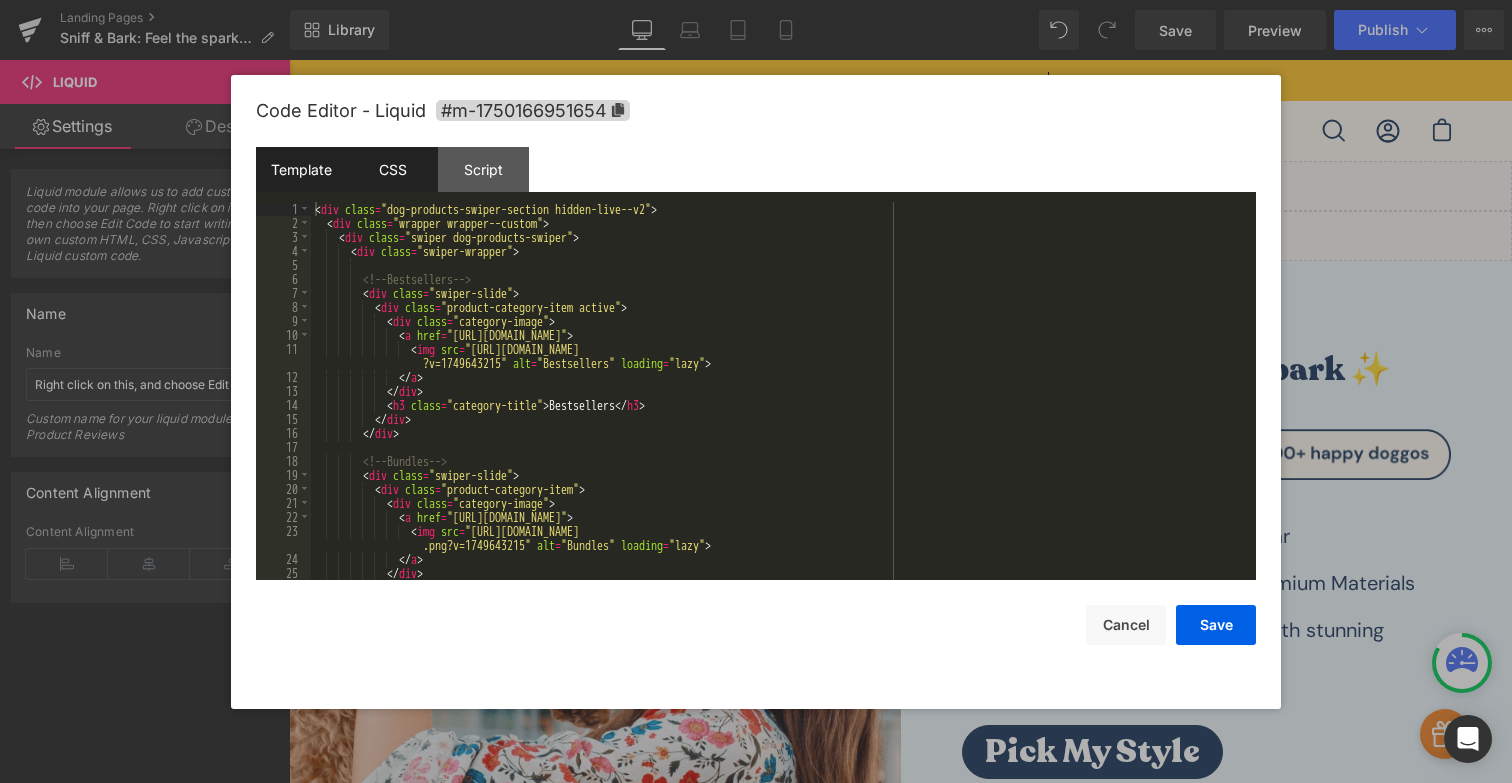 click on "CSS" at bounding box center [392, 169] 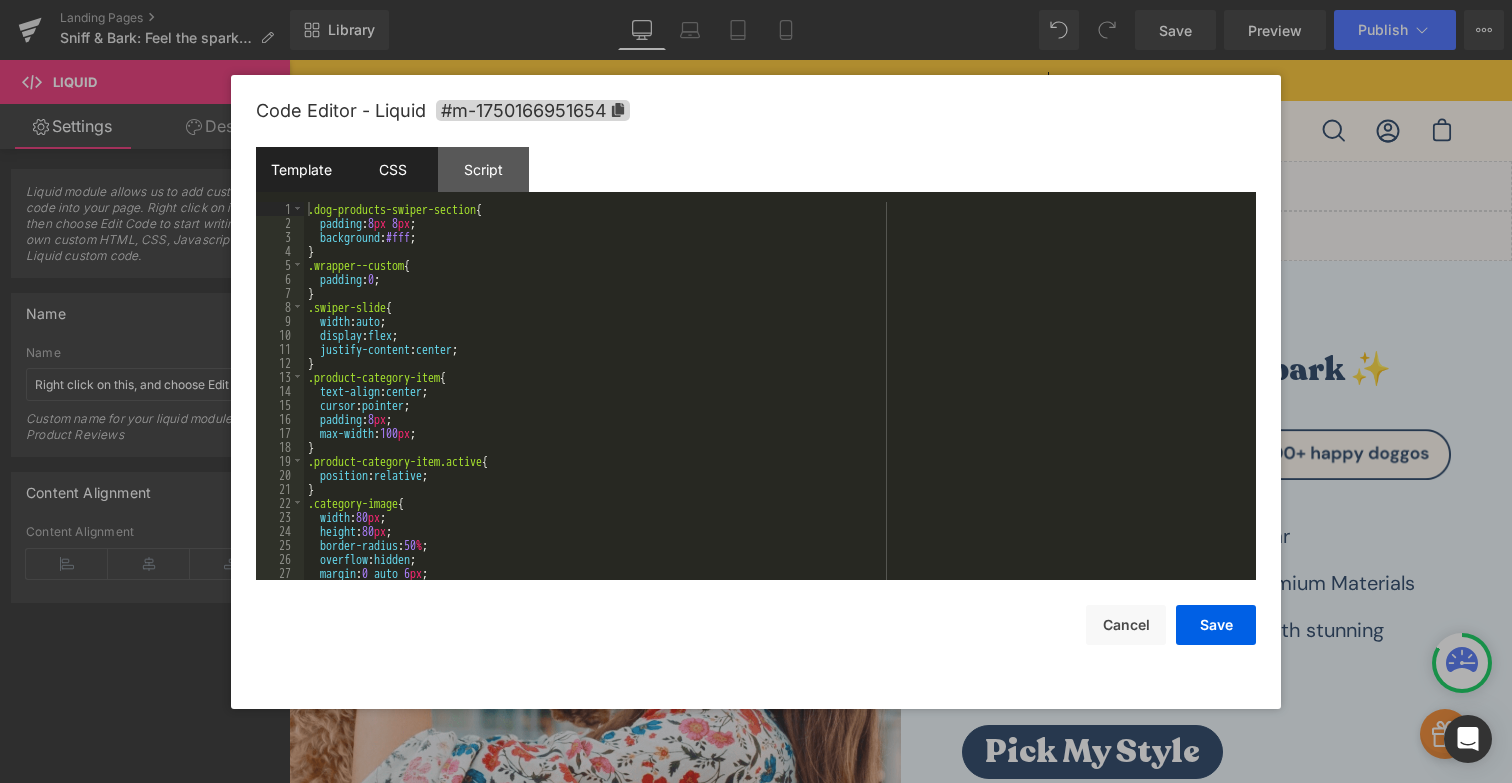click on "Template" at bounding box center (301, 169) 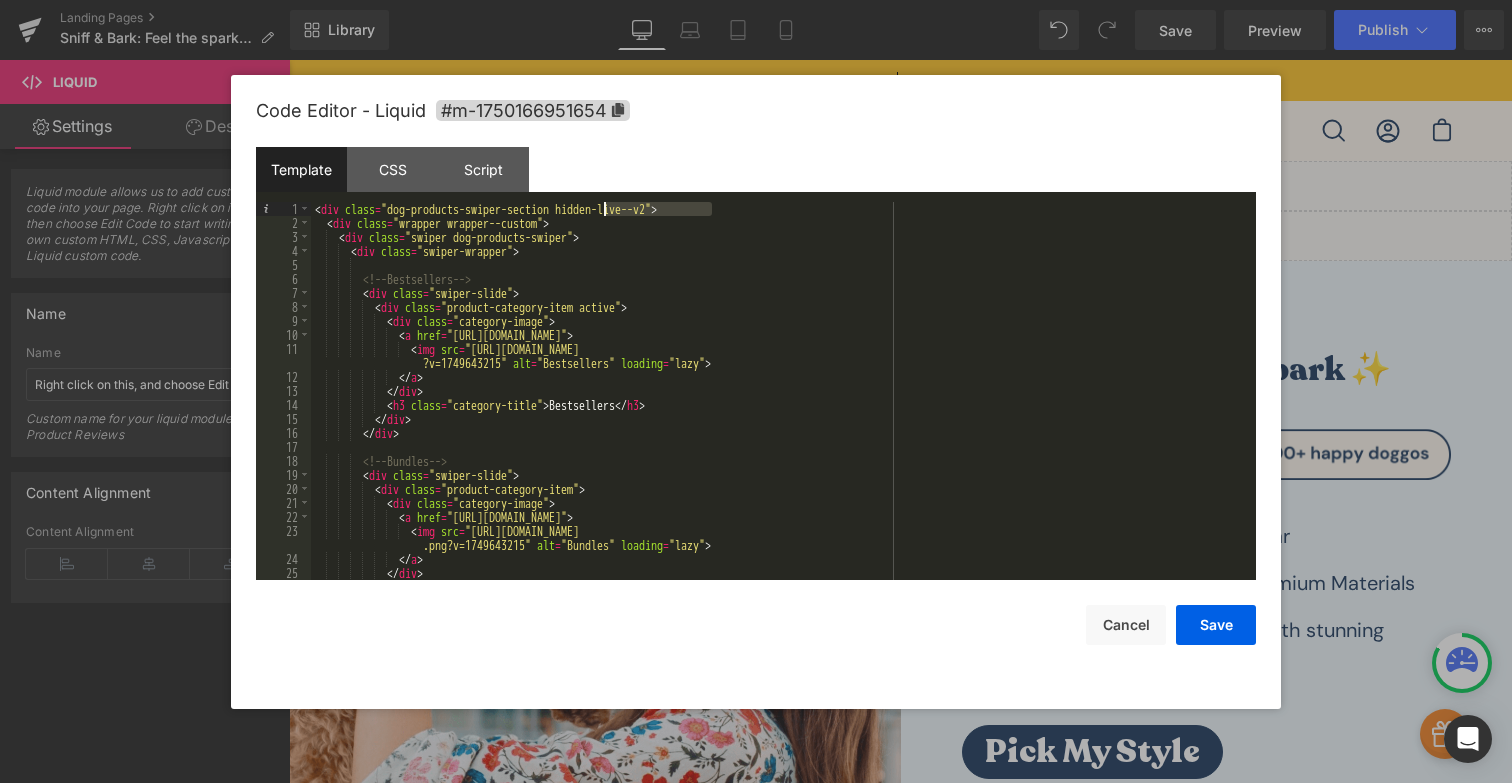 drag, startPoint x: 653, startPoint y: 208, endPoint x: 606, endPoint y: 208, distance: 47 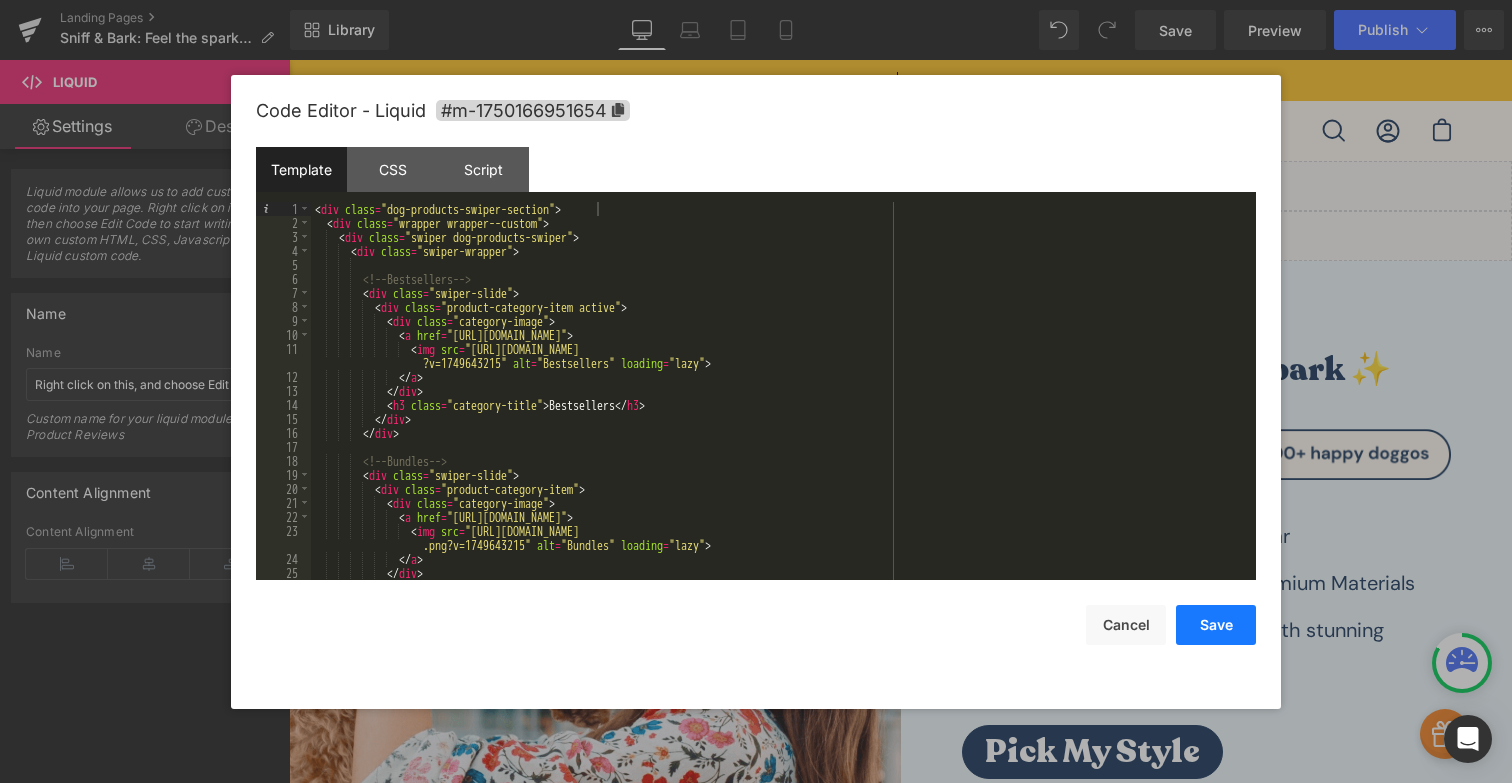 click on "Save" at bounding box center (1216, 625) 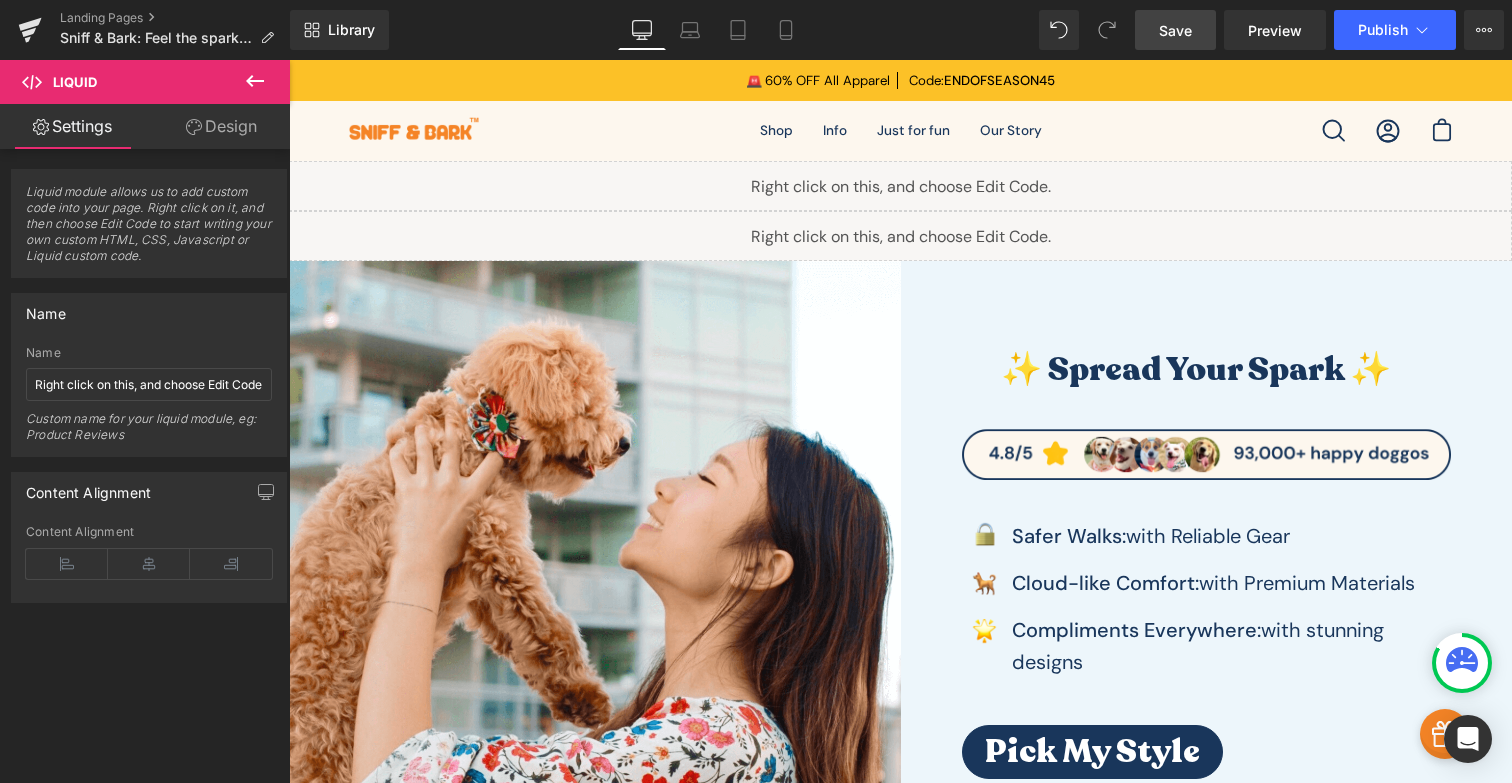 click on "Save" at bounding box center [1175, 30] 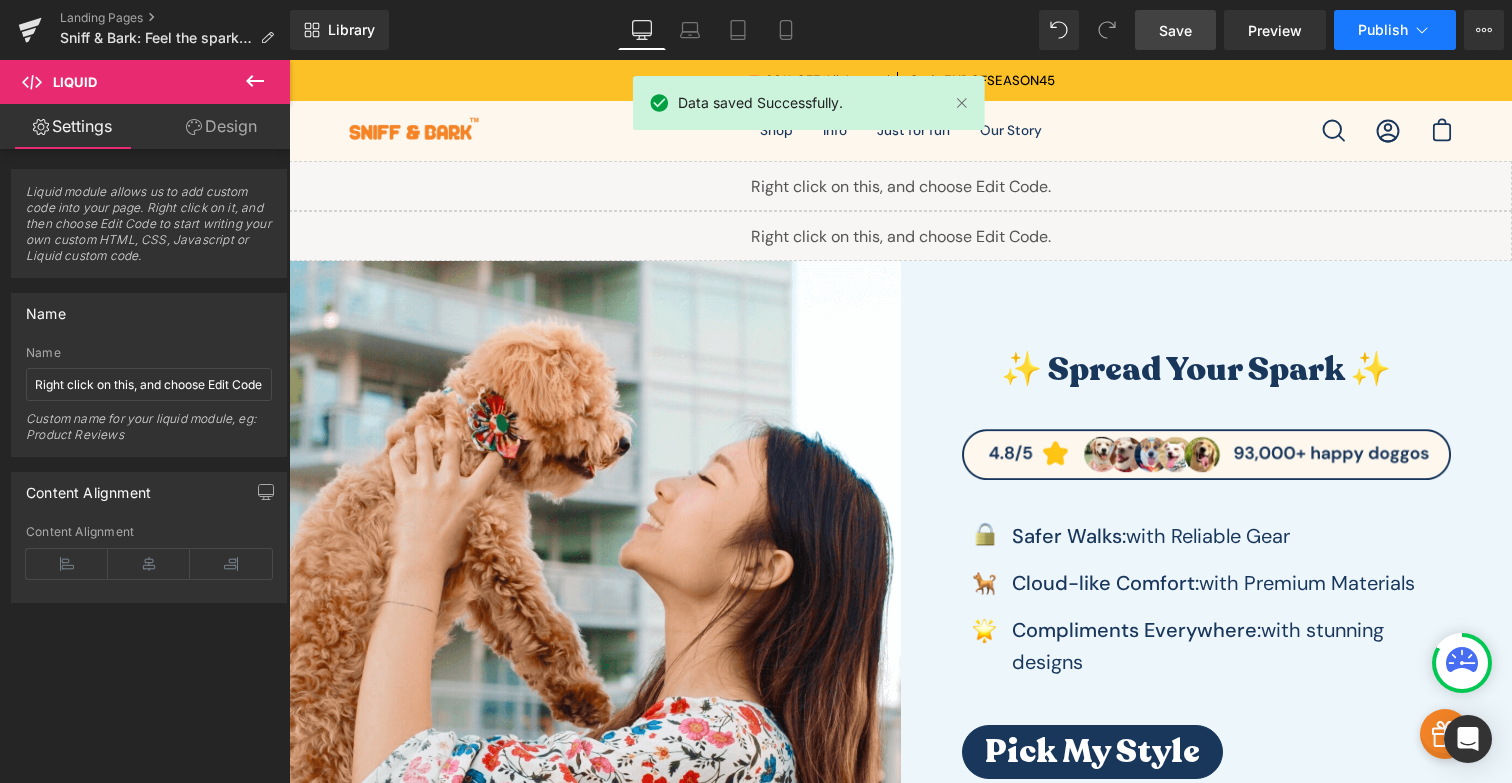 click 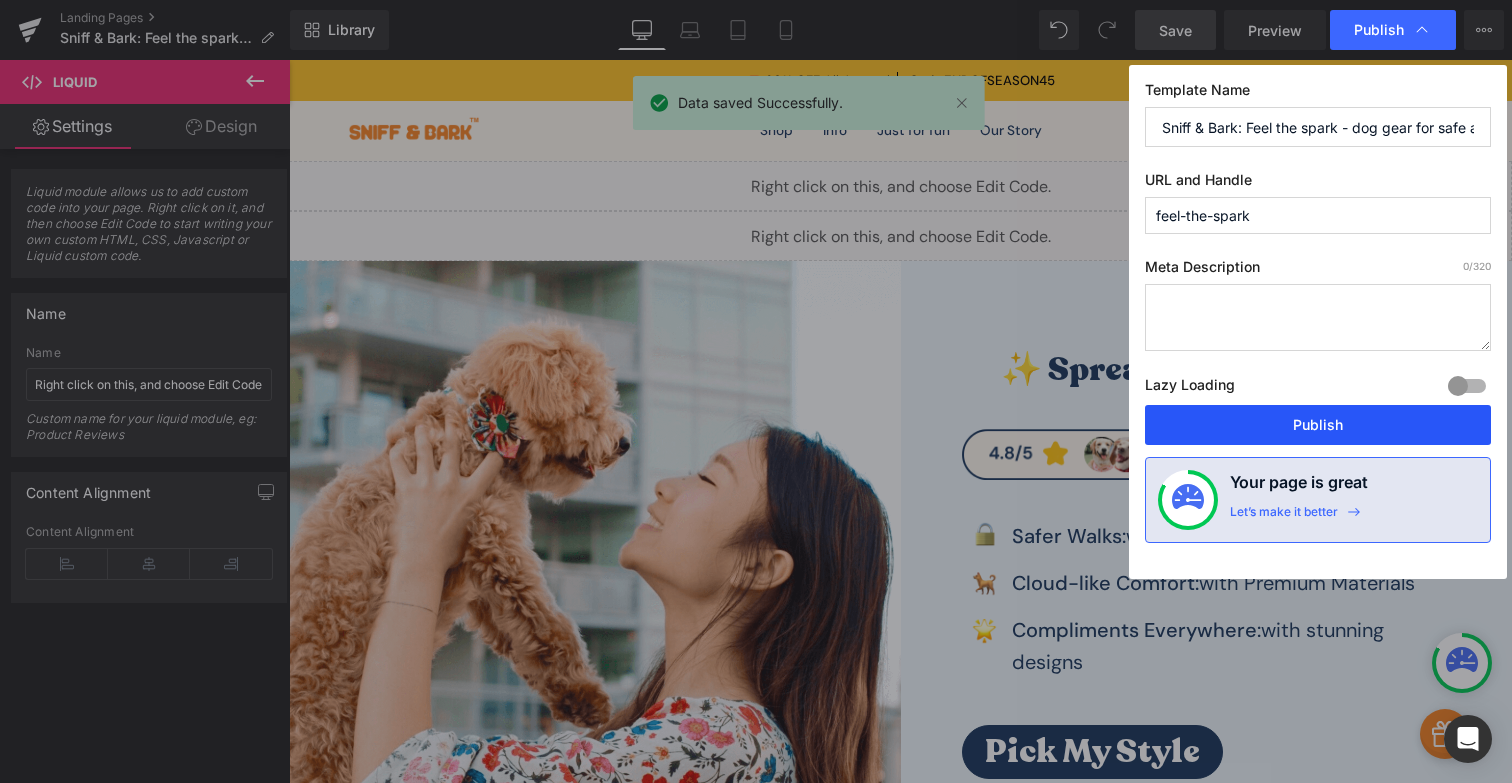 click on "Publish" at bounding box center (1318, 425) 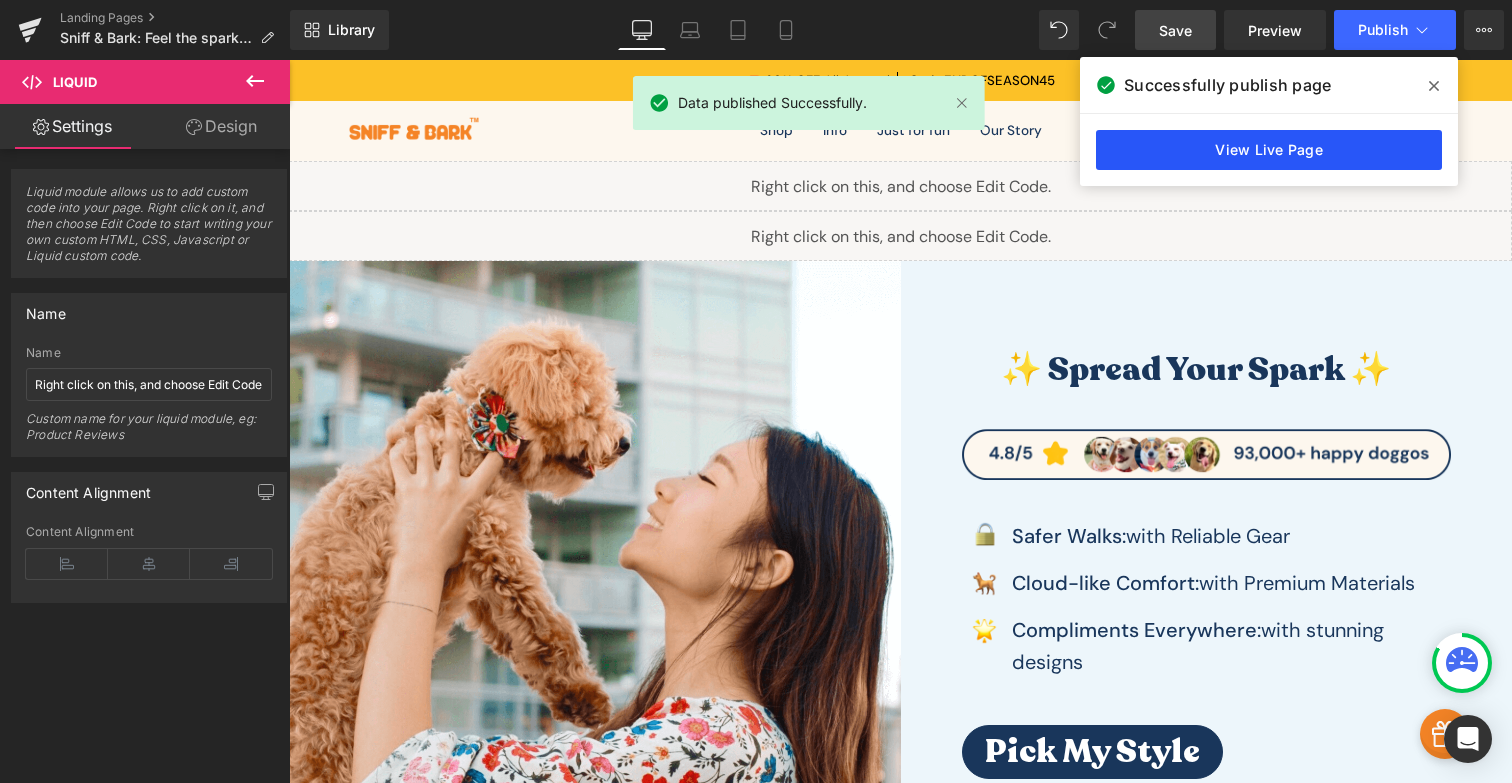 click on "View Live Page" at bounding box center (1269, 150) 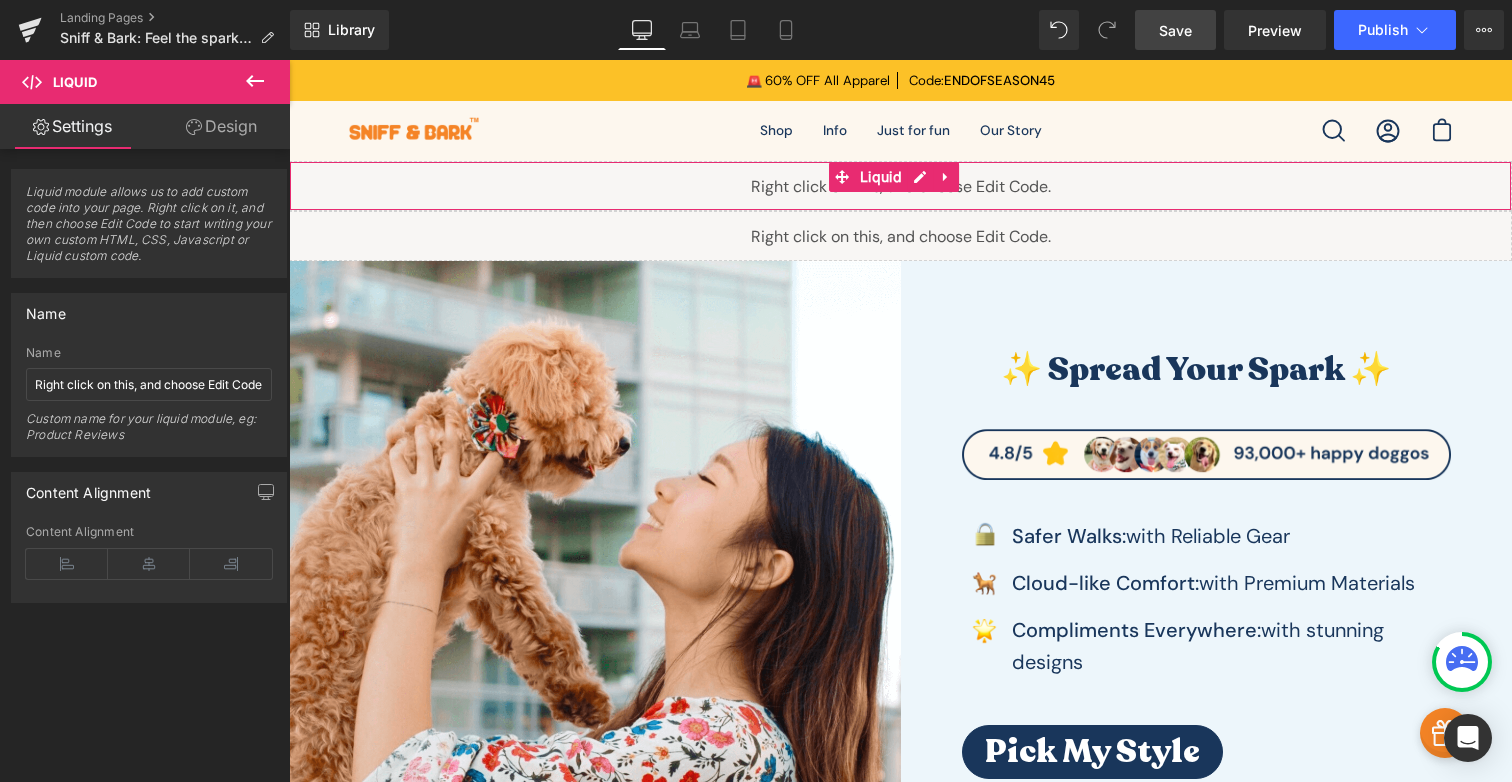 click on "Liquid" at bounding box center [900, 186] 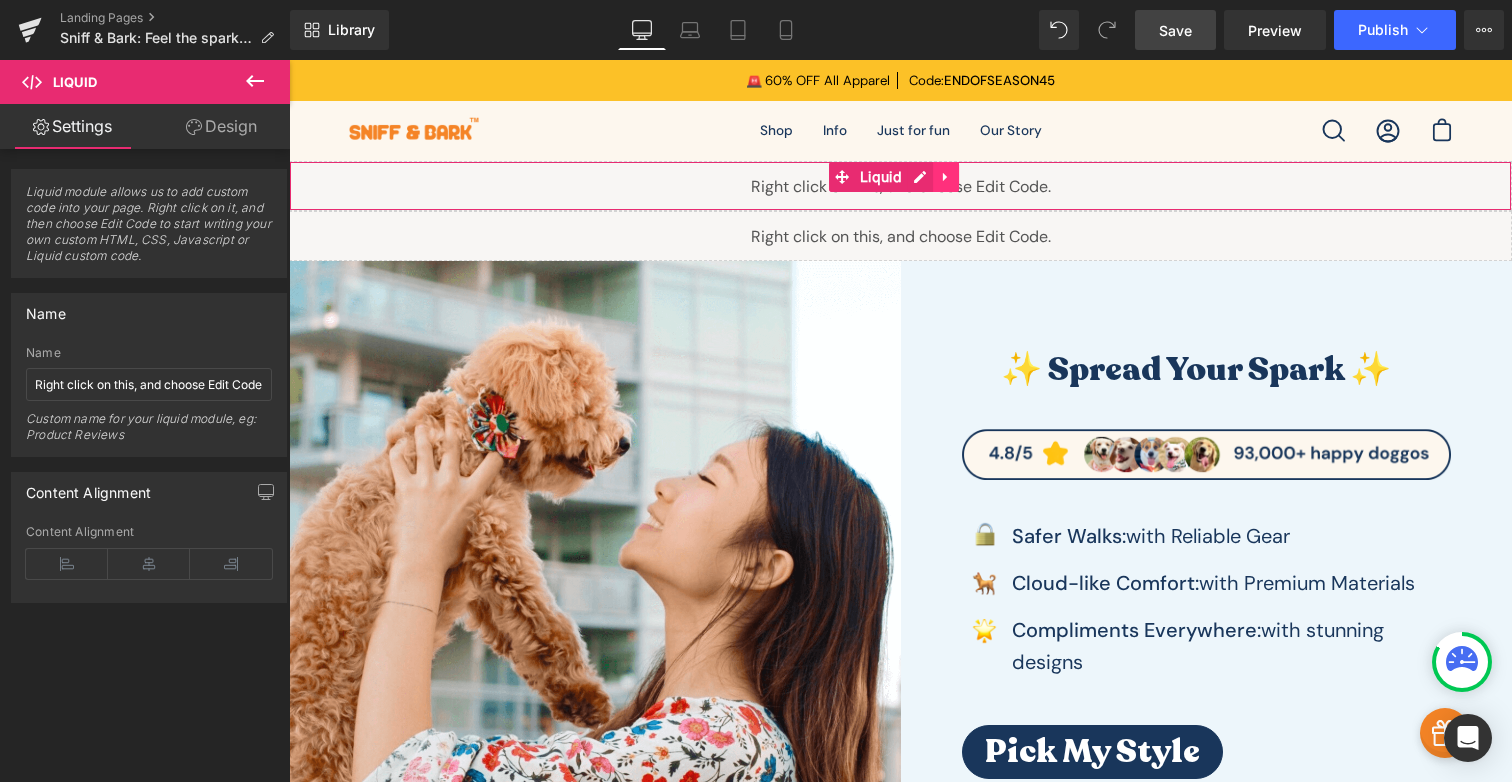 click 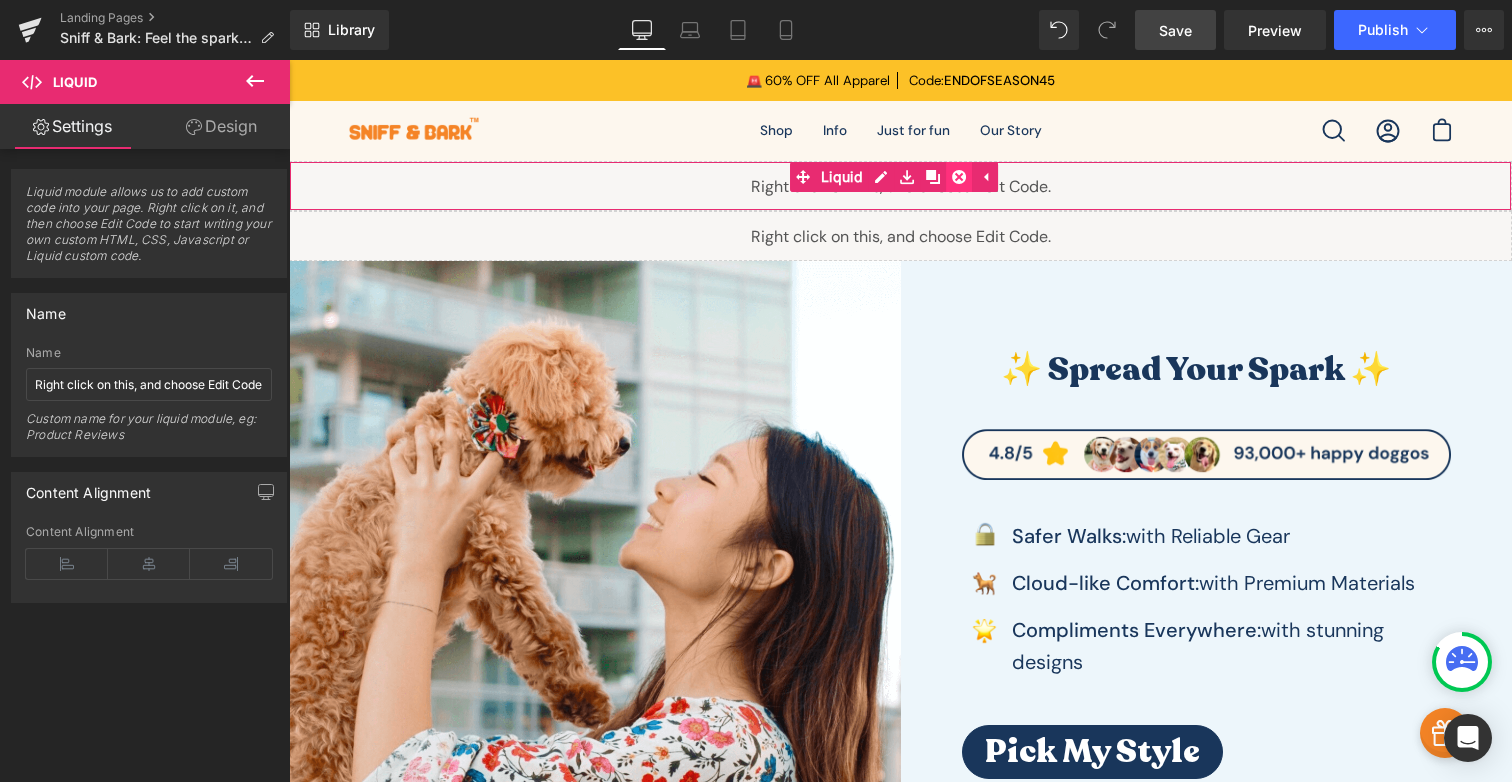 click 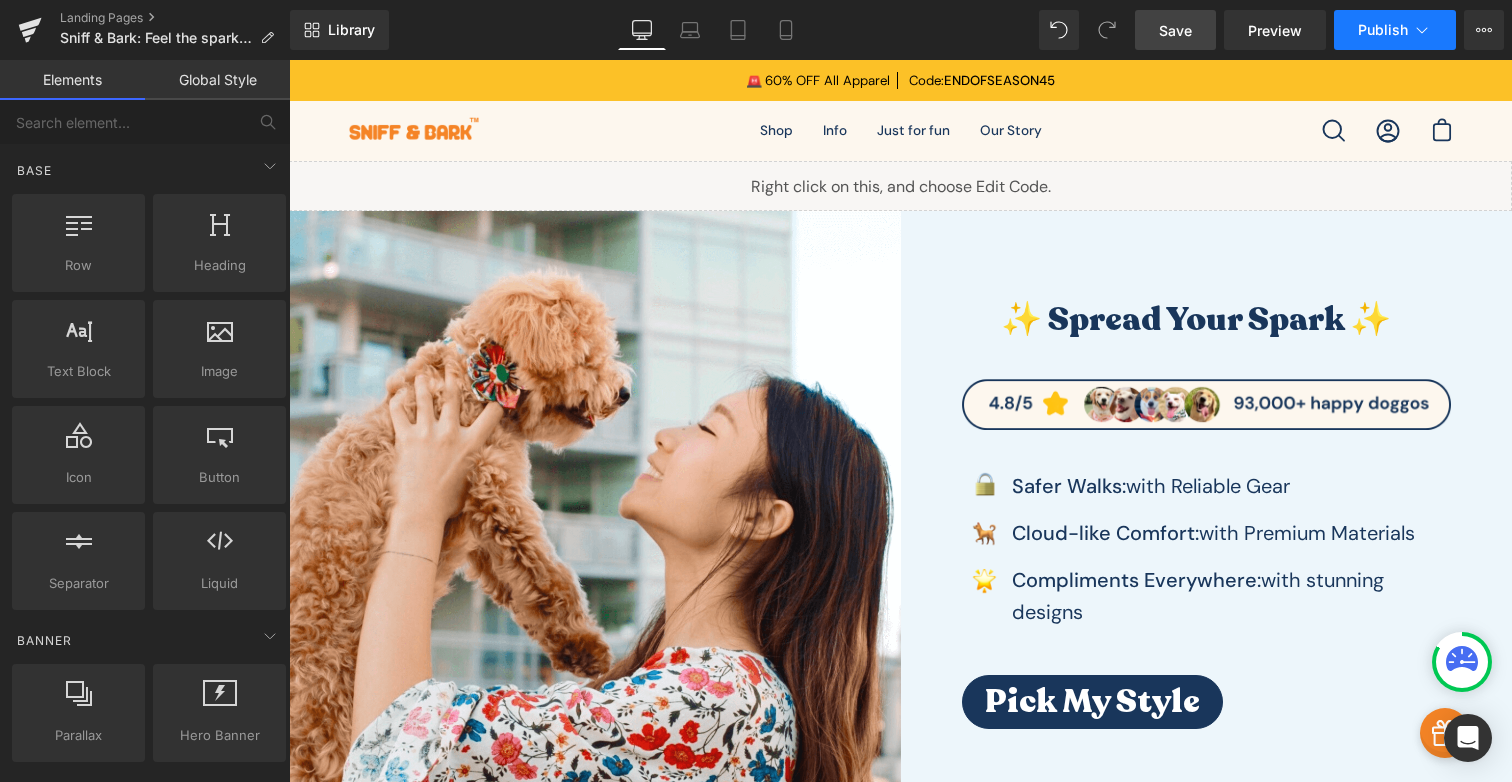 click on "Publish" at bounding box center [1383, 30] 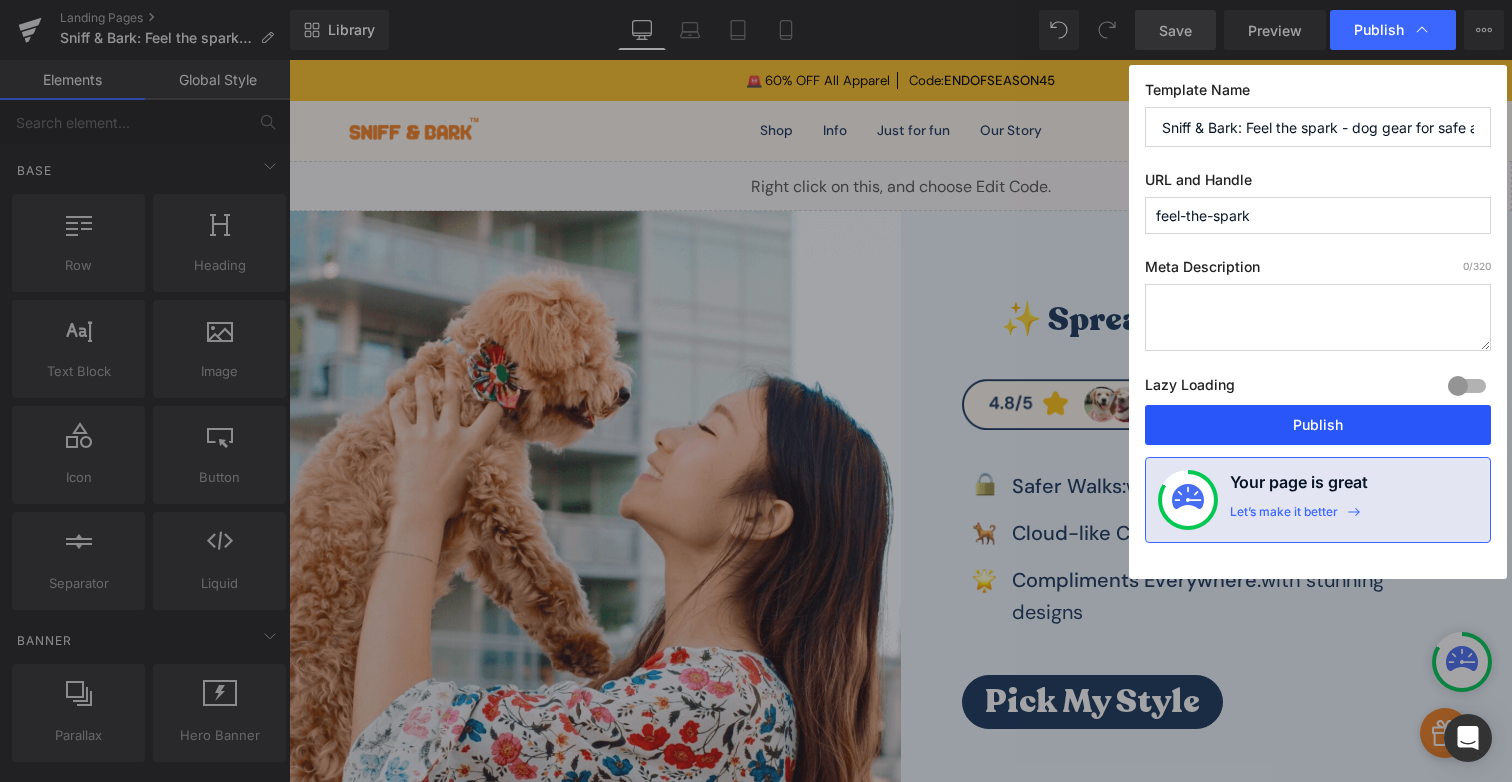 click on "Publish" at bounding box center (1318, 425) 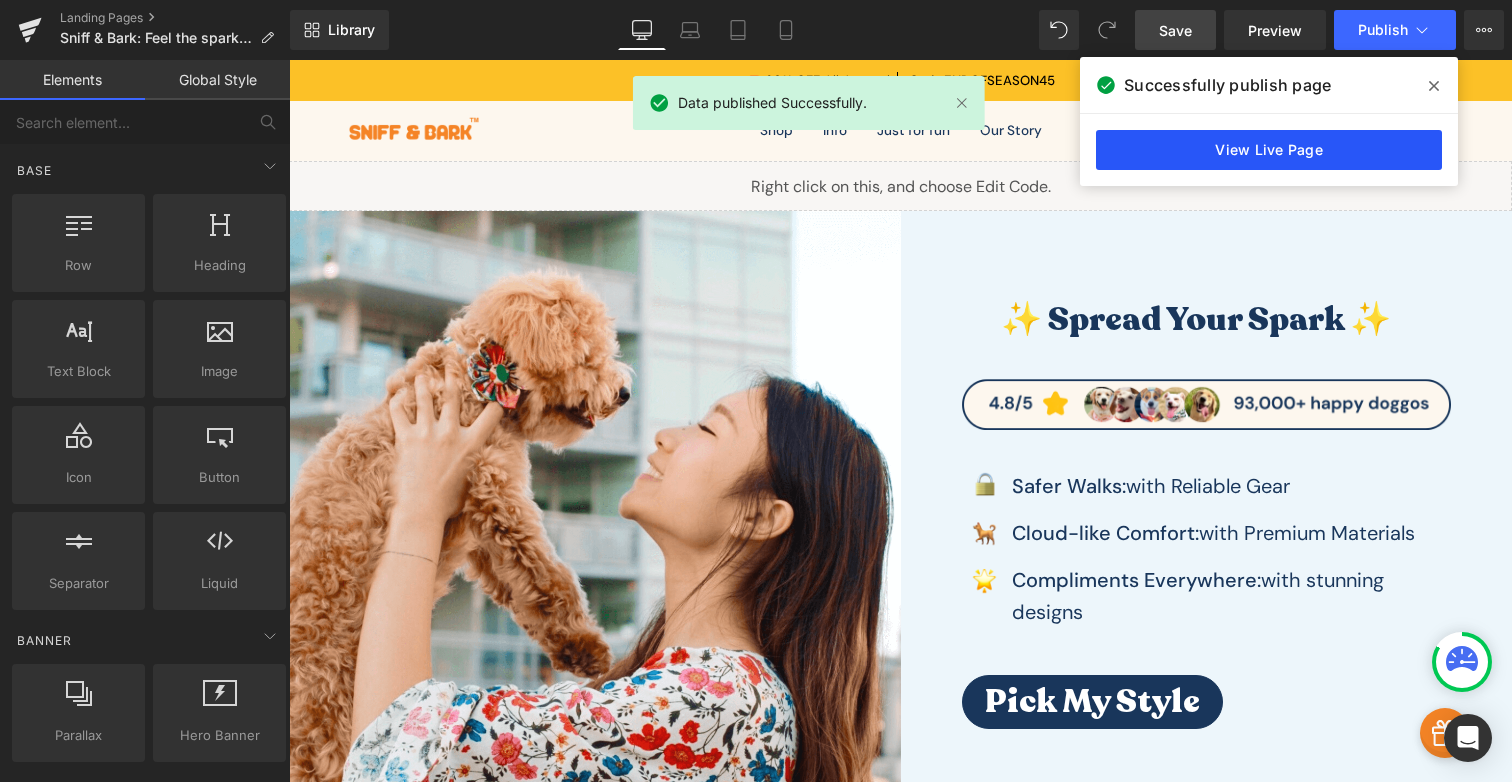 click on "View Live Page" at bounding box center [1269, 150] 